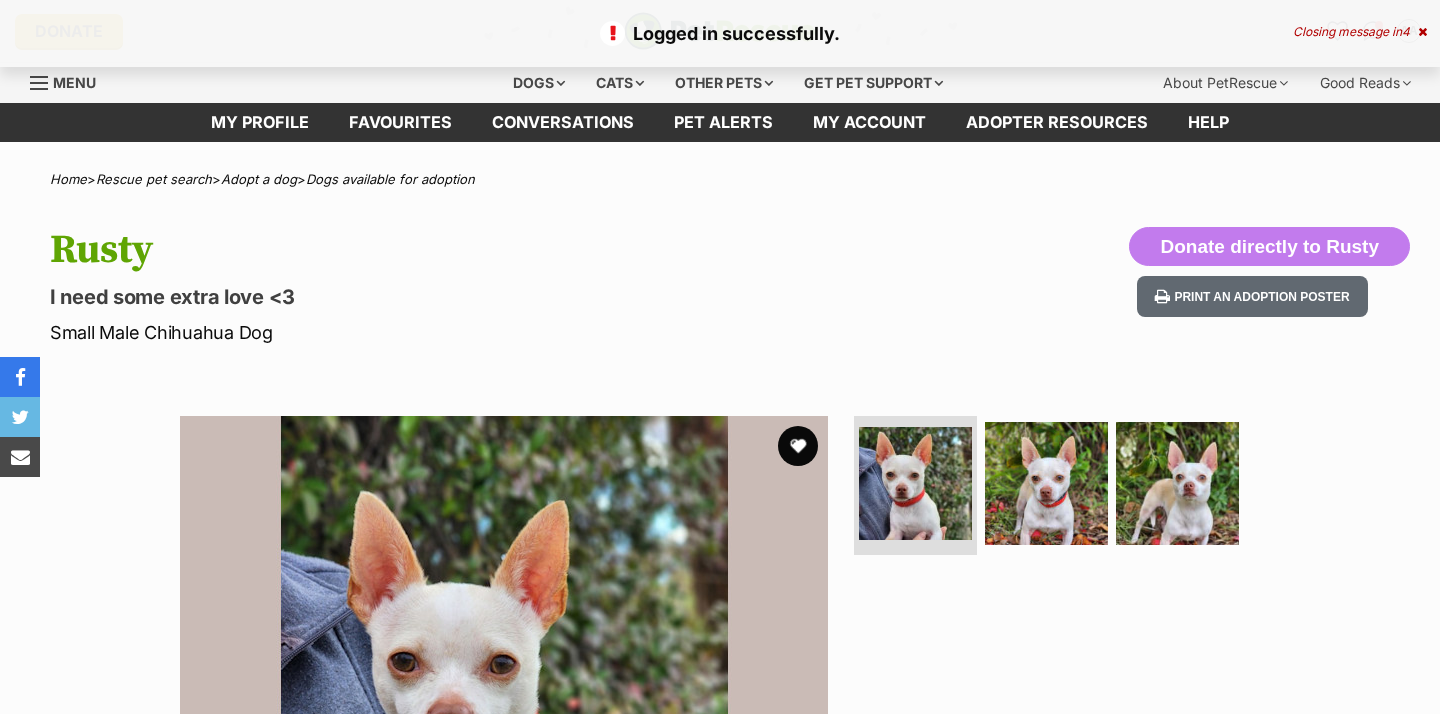 scroll, scrollTop: 0, scrollLeft: 0, axis: both 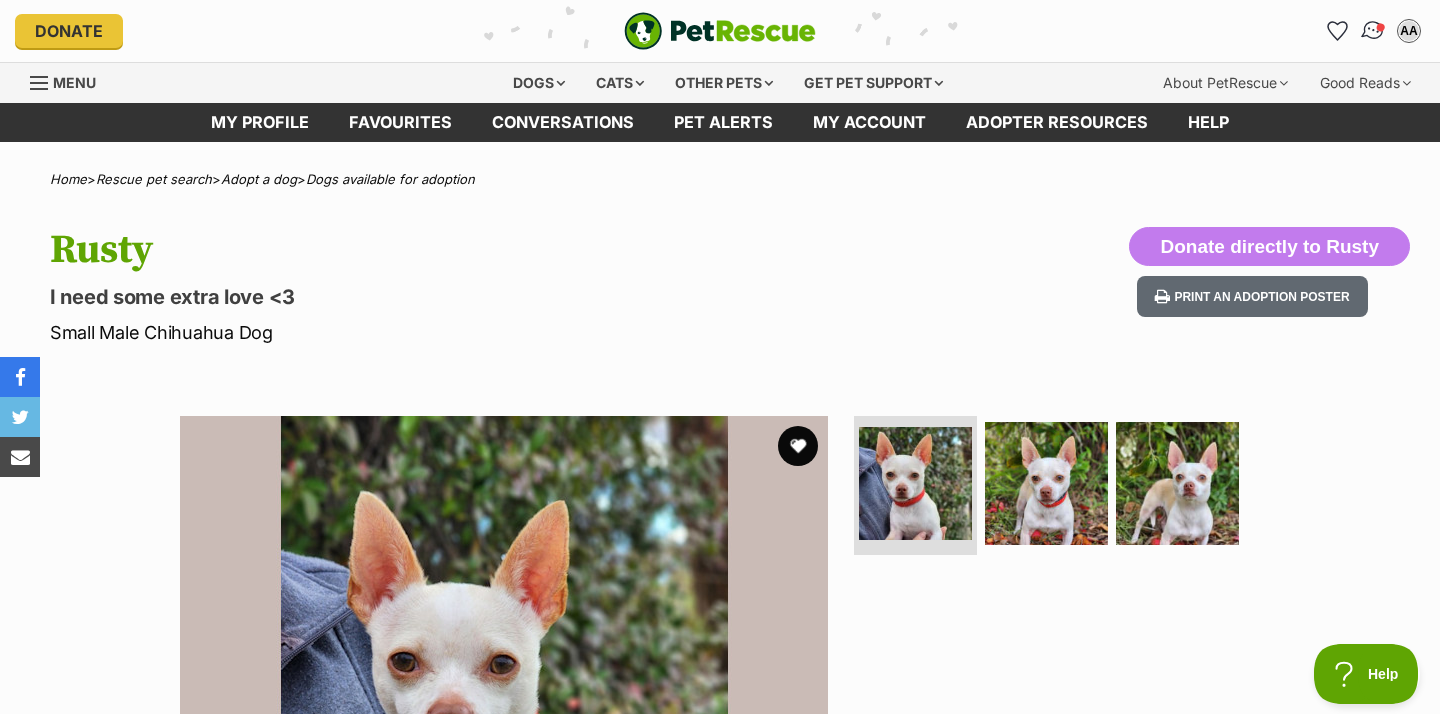 click at bounding box center [1381, 27] 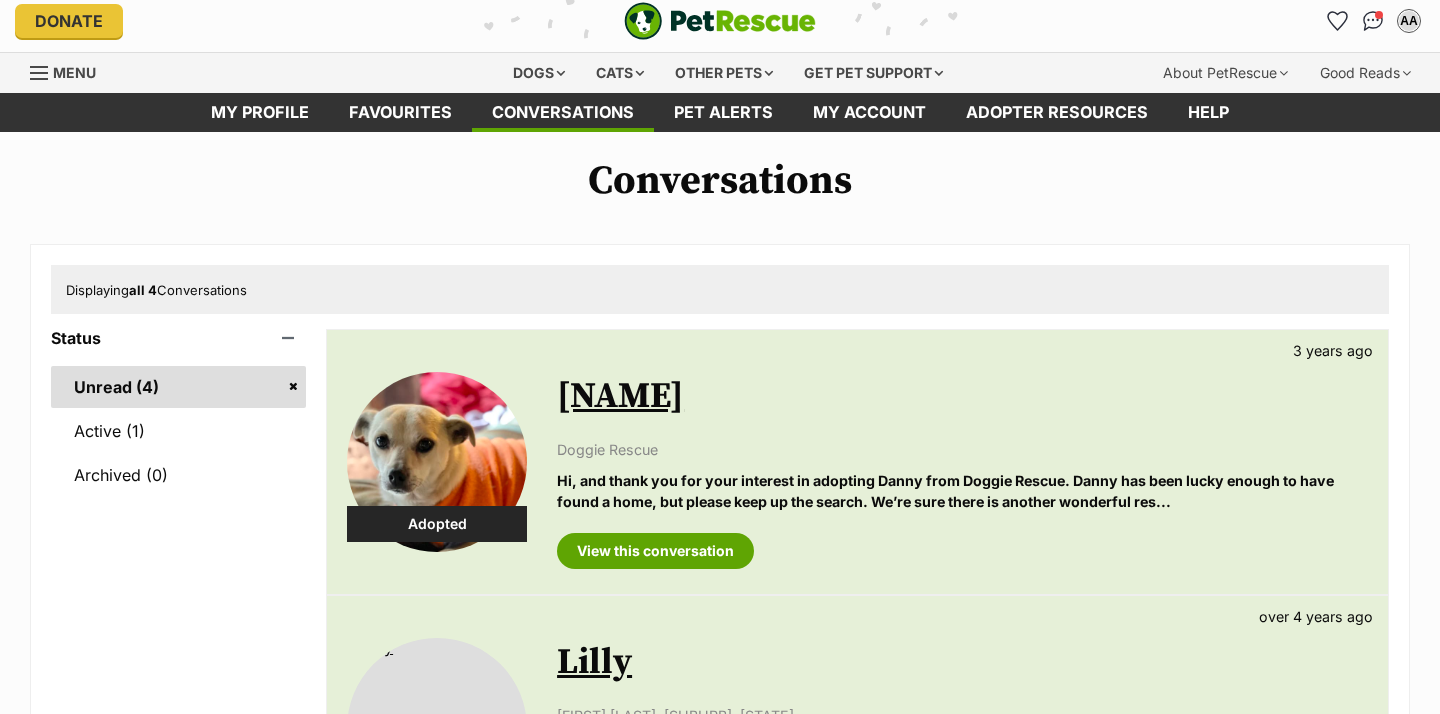 scroll, scrollTop: 19, scrollLeft: 0, axis: vertical 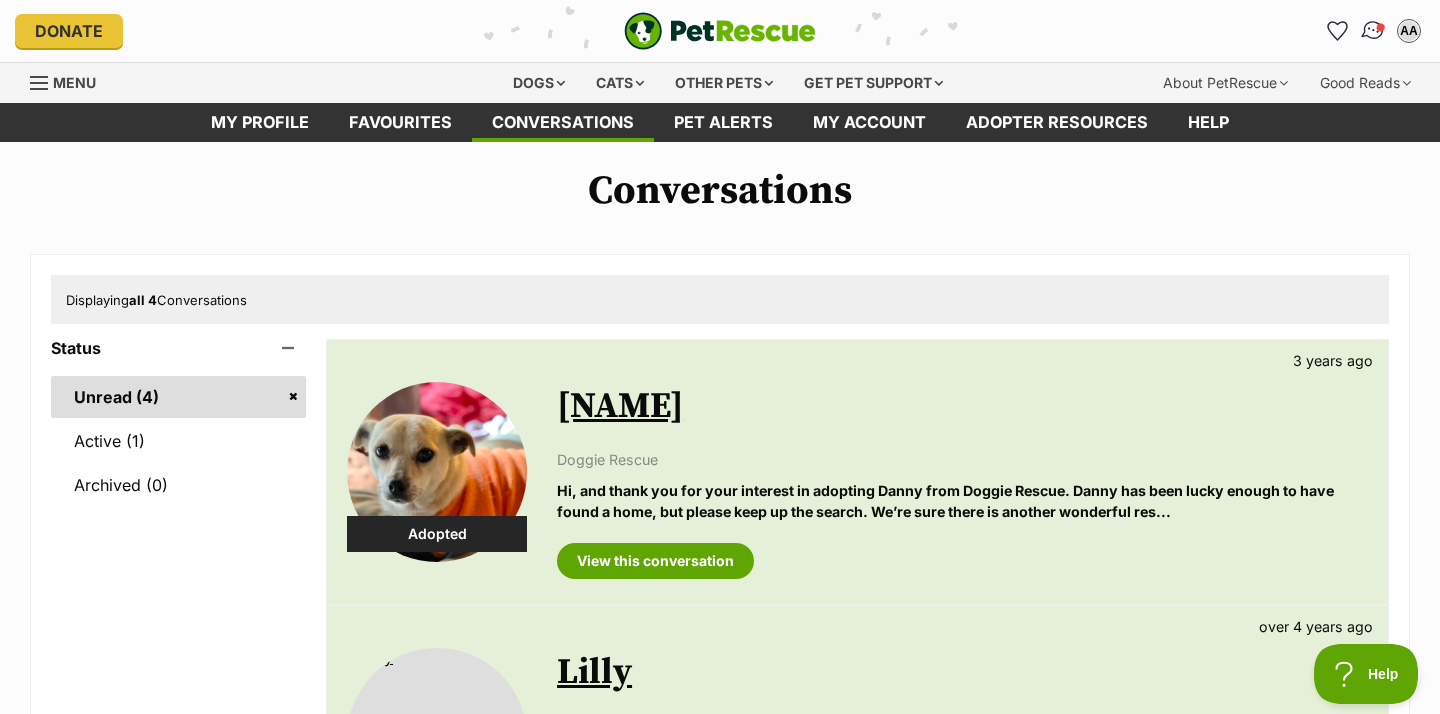 click at bounding box center [1373, 31] 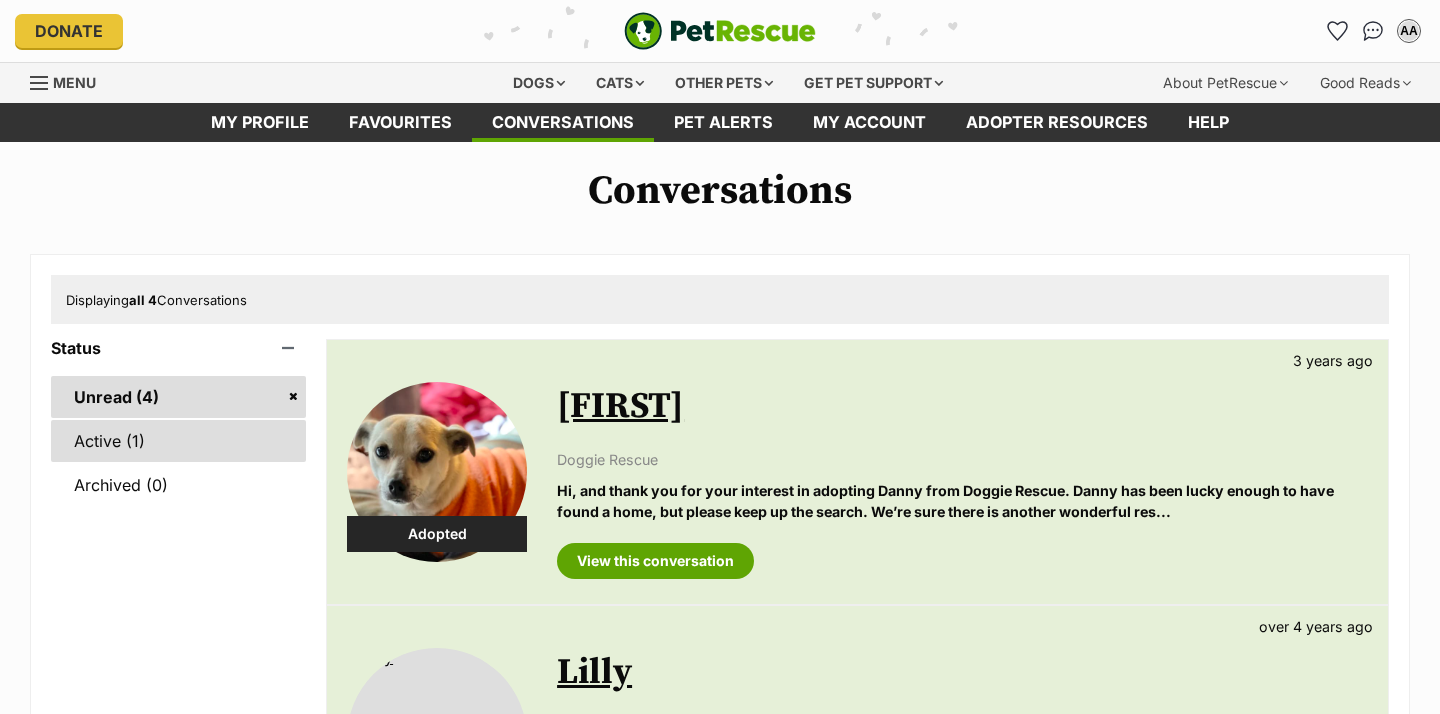 scroll, scrollTop: 0, scrollLeft: 0, axis: both 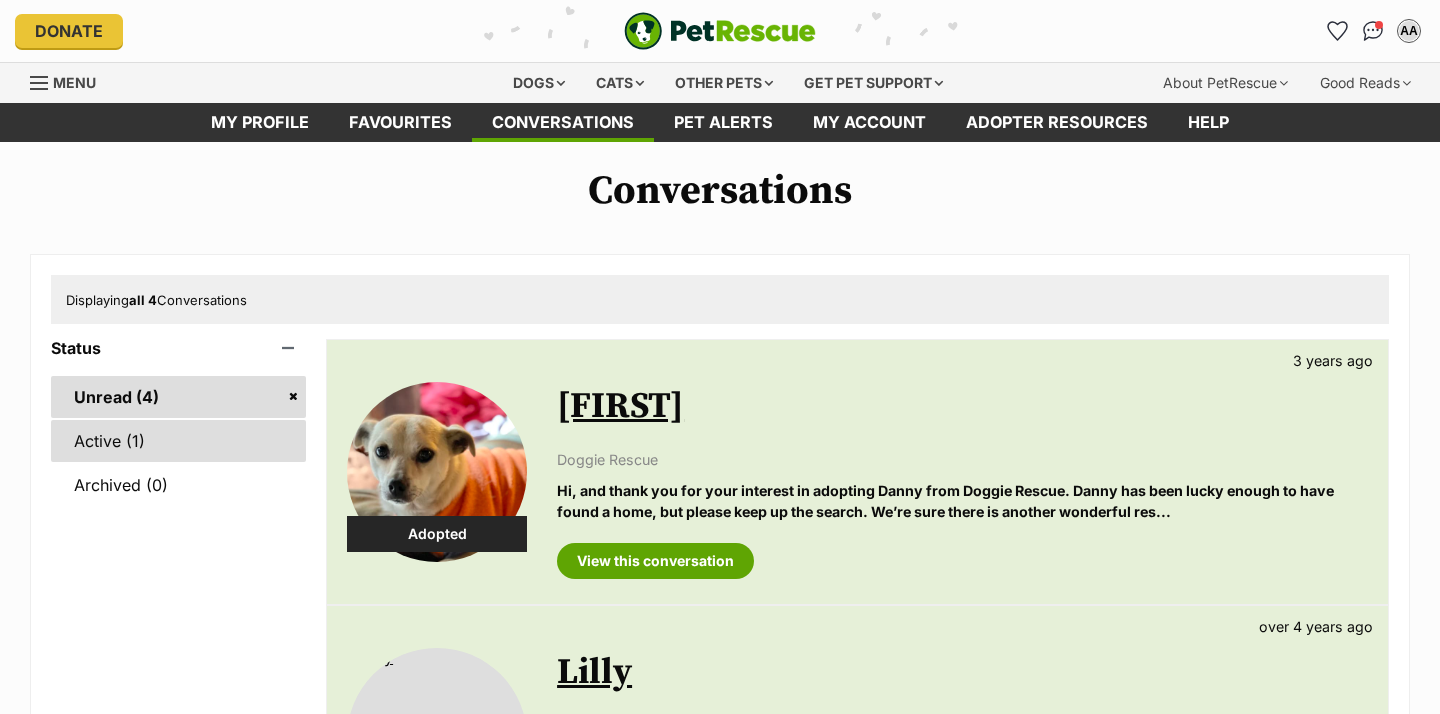 click on "Active (1)" at bounding box center [178, 441] 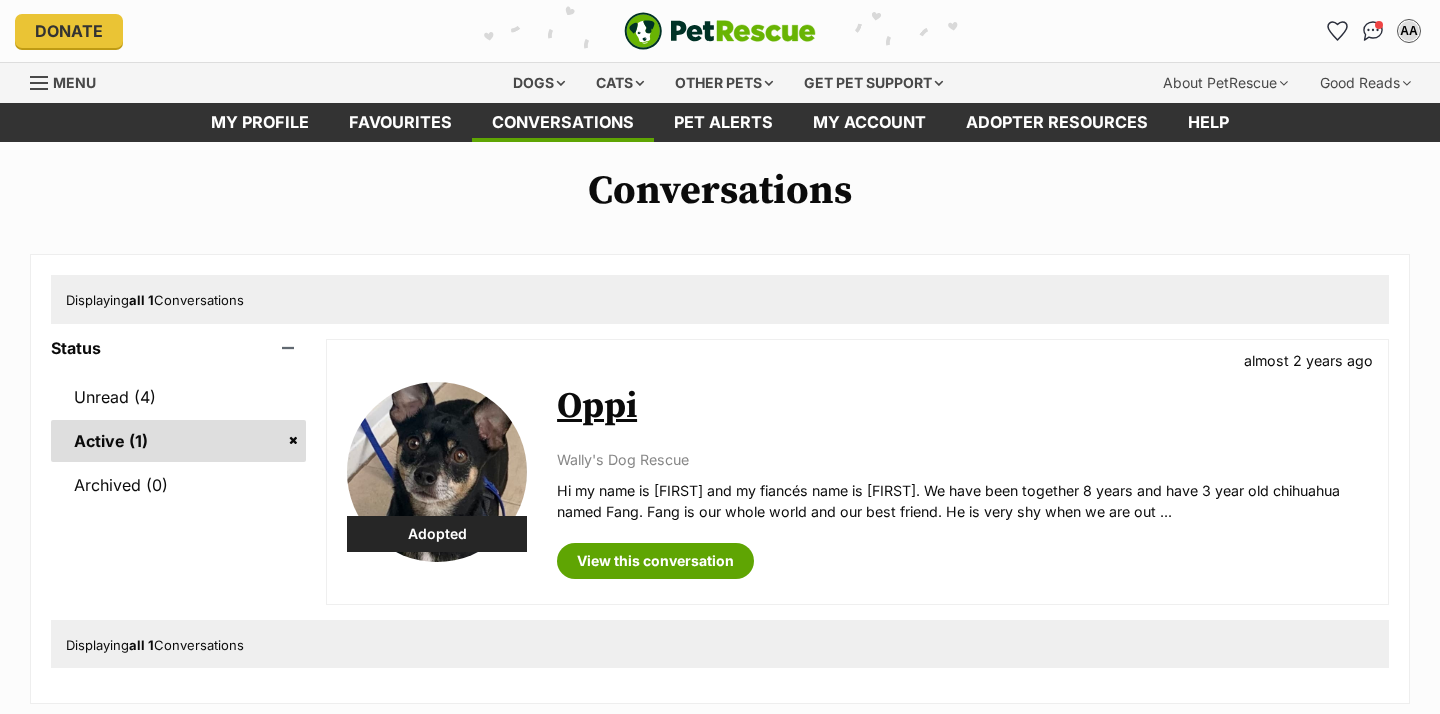scroll, scrollTop: 0, scrollLeft: 0, axis: both 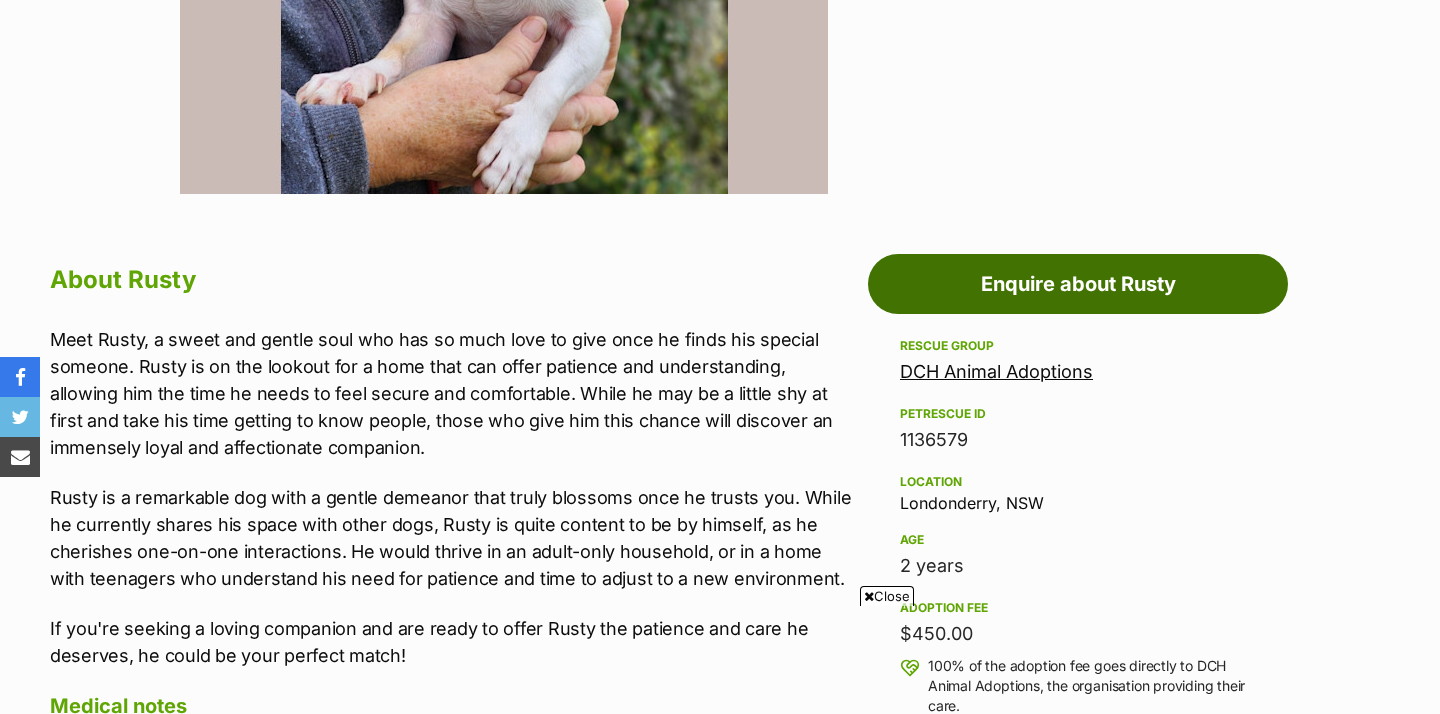 click on "Enquire about Rusty" at bounding box center (1078, 284) 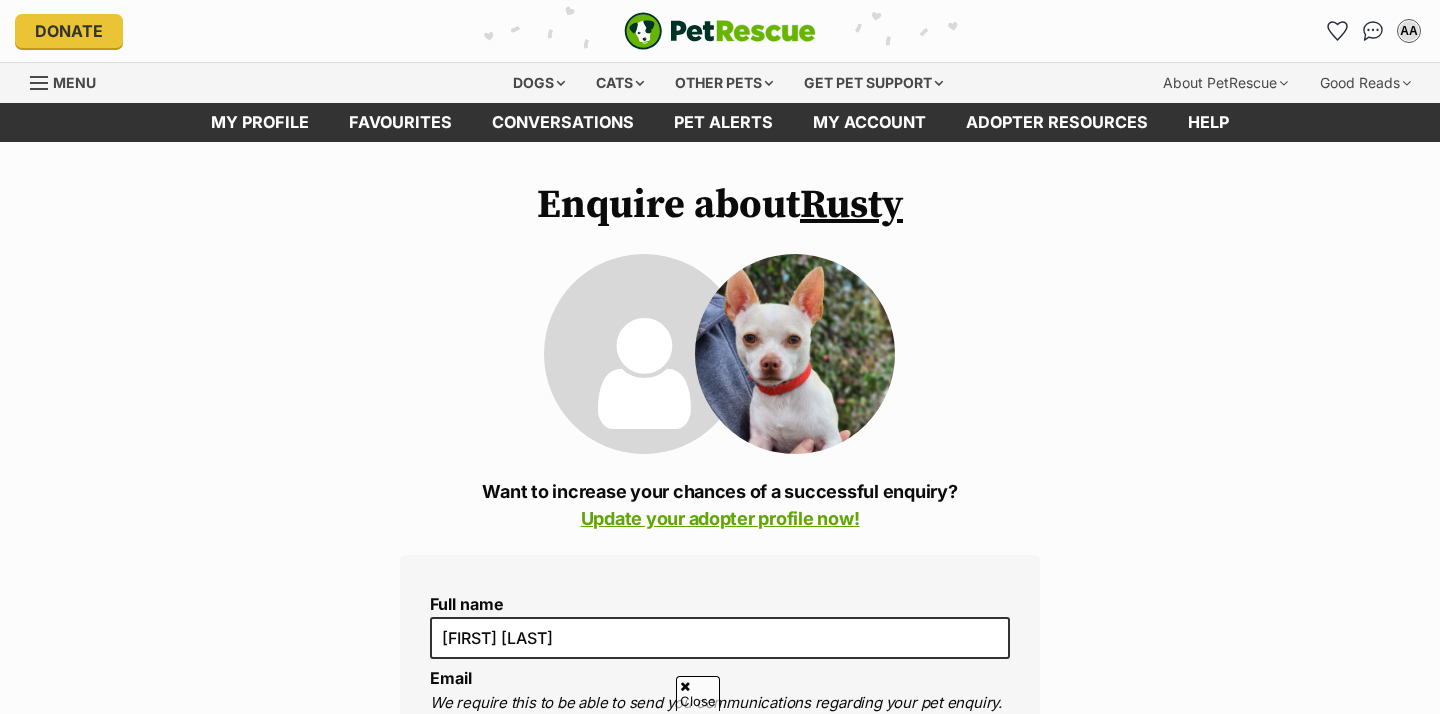 scroll, scrollTop: 620, scrollLeft: 0, axis: vertical 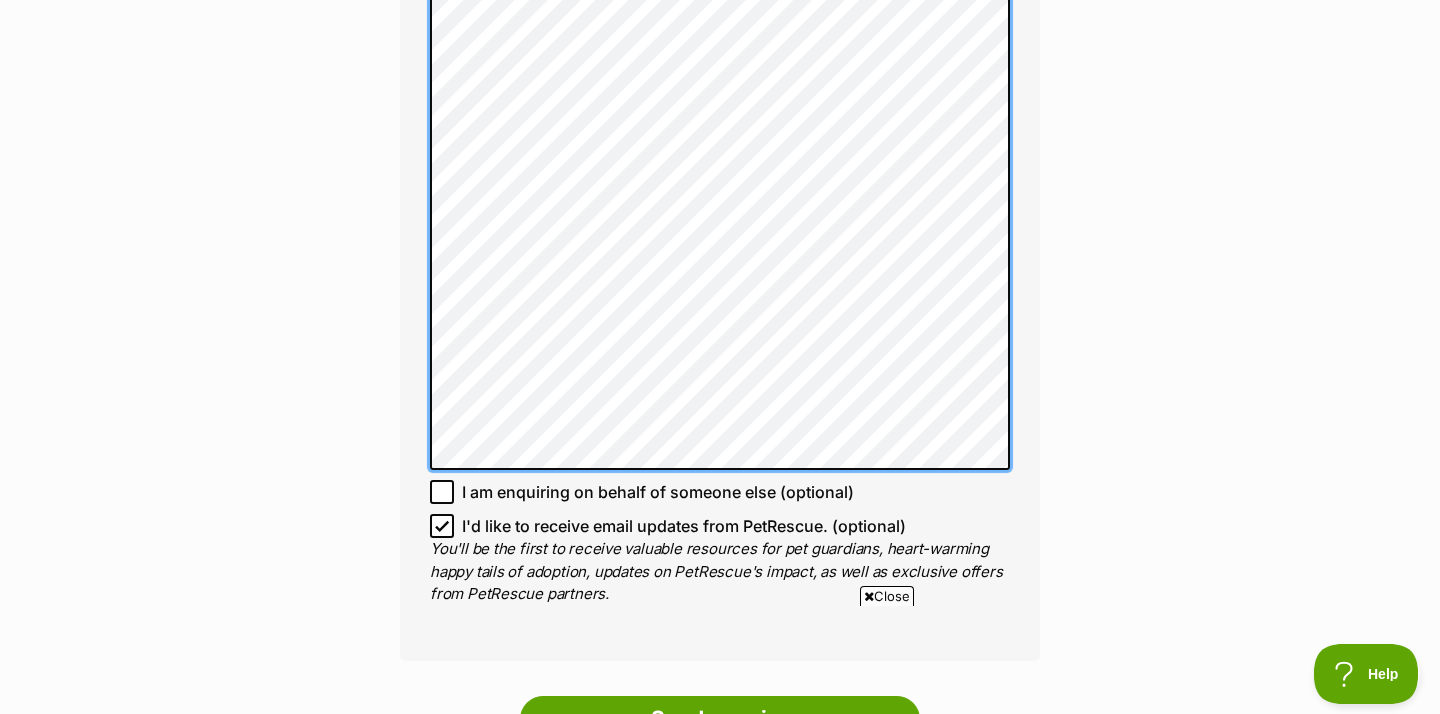 click on "Full name Amy Ashby
Email
We require this to be able to send you communications regarding your pet enquiry.
amymashby11@icloud.com
Phone number United States +1 United Kingdom +44 Afghanistan (‫افغانستان‬‎) +93 Albania (Shqipëri) +355 Algeria (‫الجزائر‬‎) +213 American Samoa +1684 Andorra +376 Angola +244 Anguilla +1264 Antigua and Barbuda +1268 Argentina +54 Armenia (Հայաստան) +374 Aruba +297 Australia +61 Austria (Österreich) +43 Azerbaijan (Azərbaycan) +994 Bahamas +1242 Bahrain (‫البحرين‬‎) +973 Bangladesh (বাংলাদেশ) +880 Barbados +1246 Belarus (Беларусь) +375 Belgium (België) +32 Belize +501 Benin (Bénin) +229 Bermuda +1441 Bhutan (འབྲུག) +975 Bolivia +591 Bosnia and Herzegovina (Босна и Херцеговина) +387 Botswana +267 Brazil (Brasil) +55 British Indian Ocean Territory +246 British Virgin Islands +1284 Brunei +673 Bulgaria (България) +359 Burkina Faso +226 +257 +855 +237" at bounding box center (720, -91) 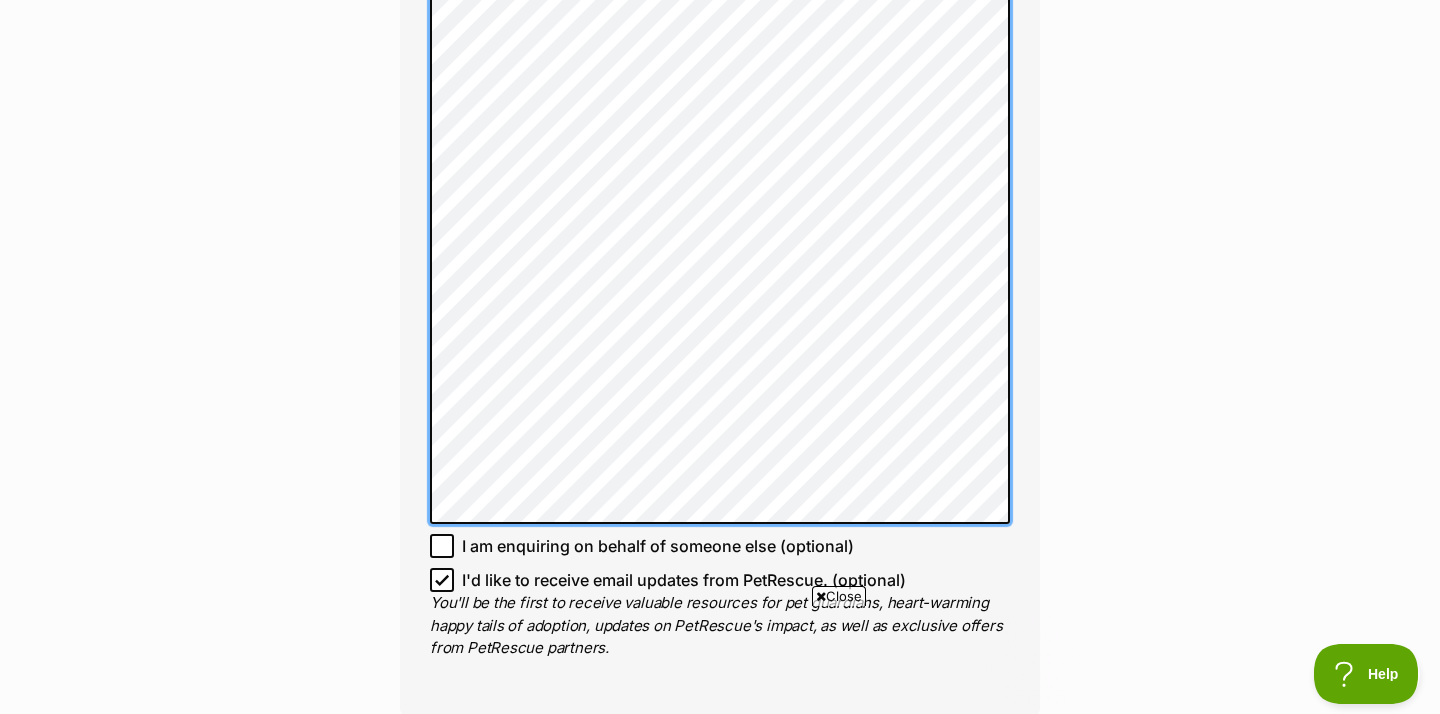scroll, scrollTop: 0, scrollLeft: 0, axis: both 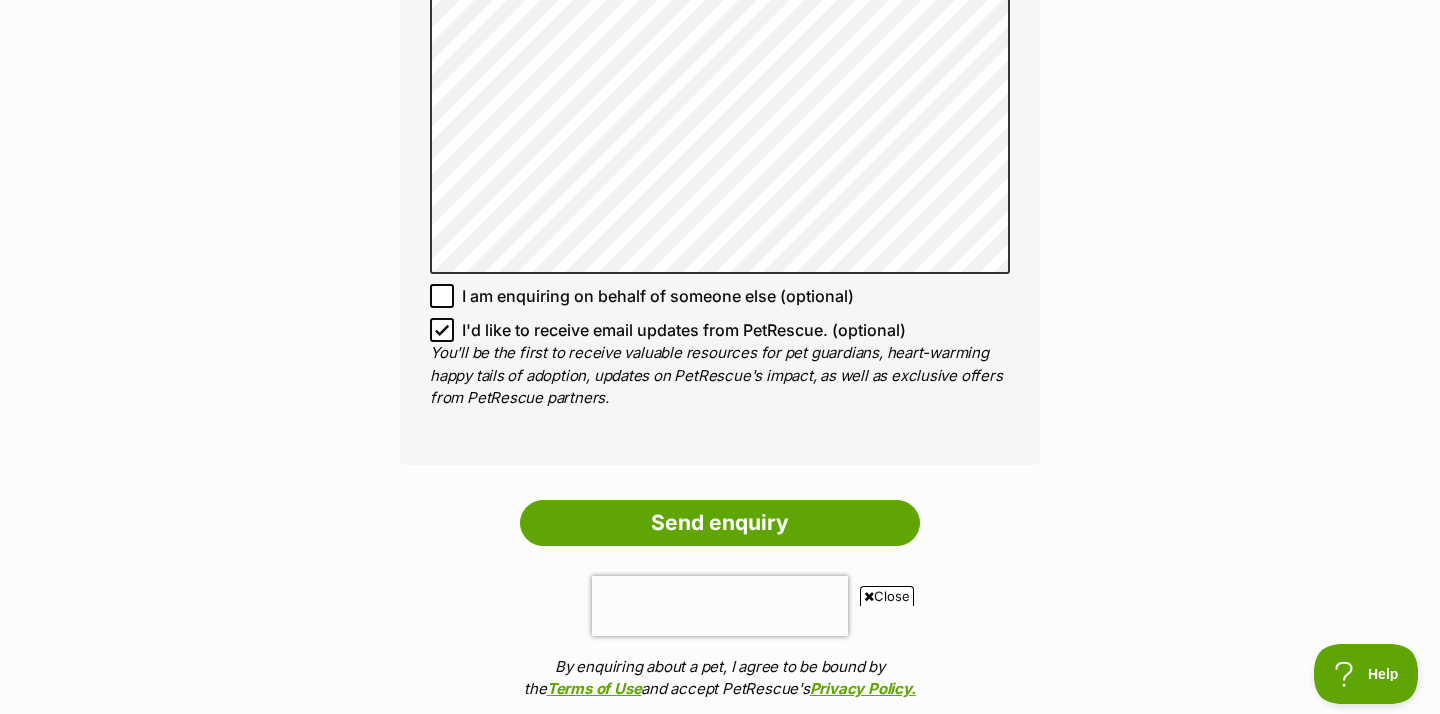 click 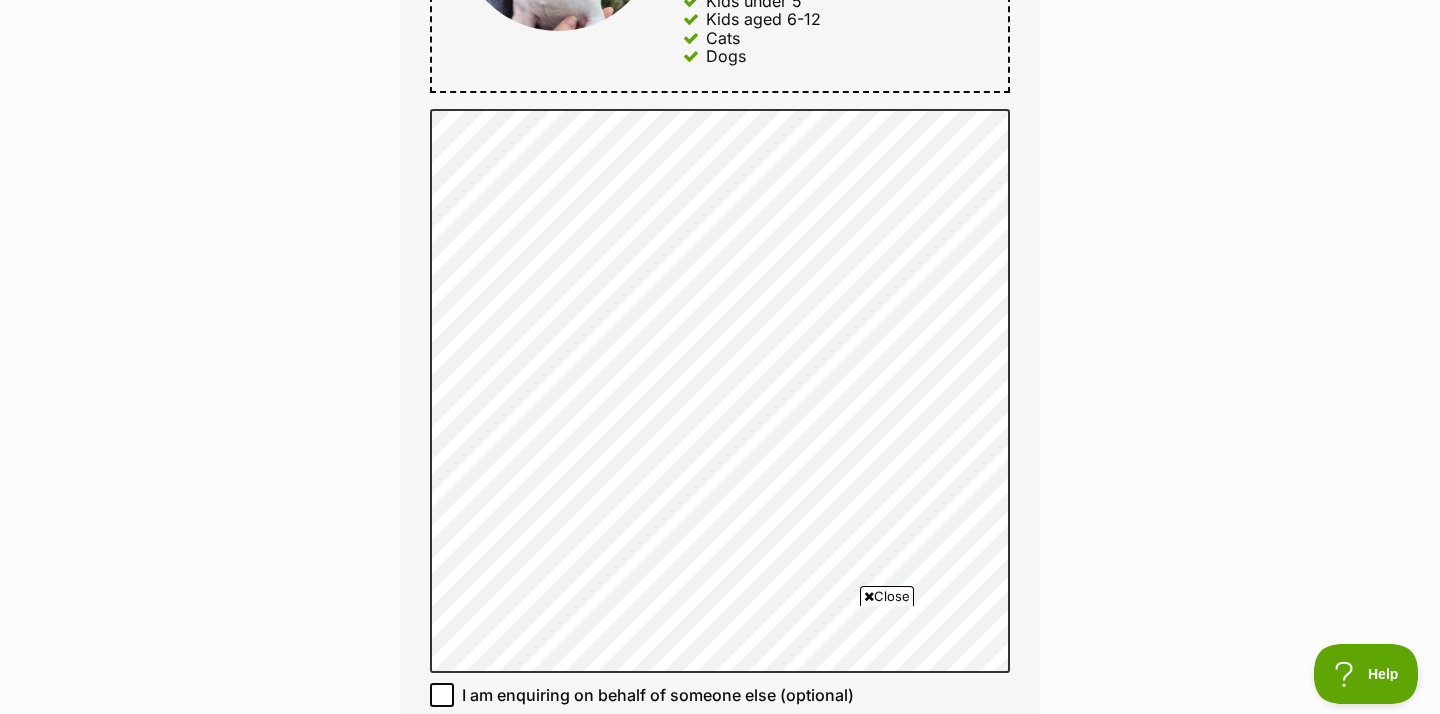 scroll, scrollTop: 1326, scrollLeft: 0, axis: vertical 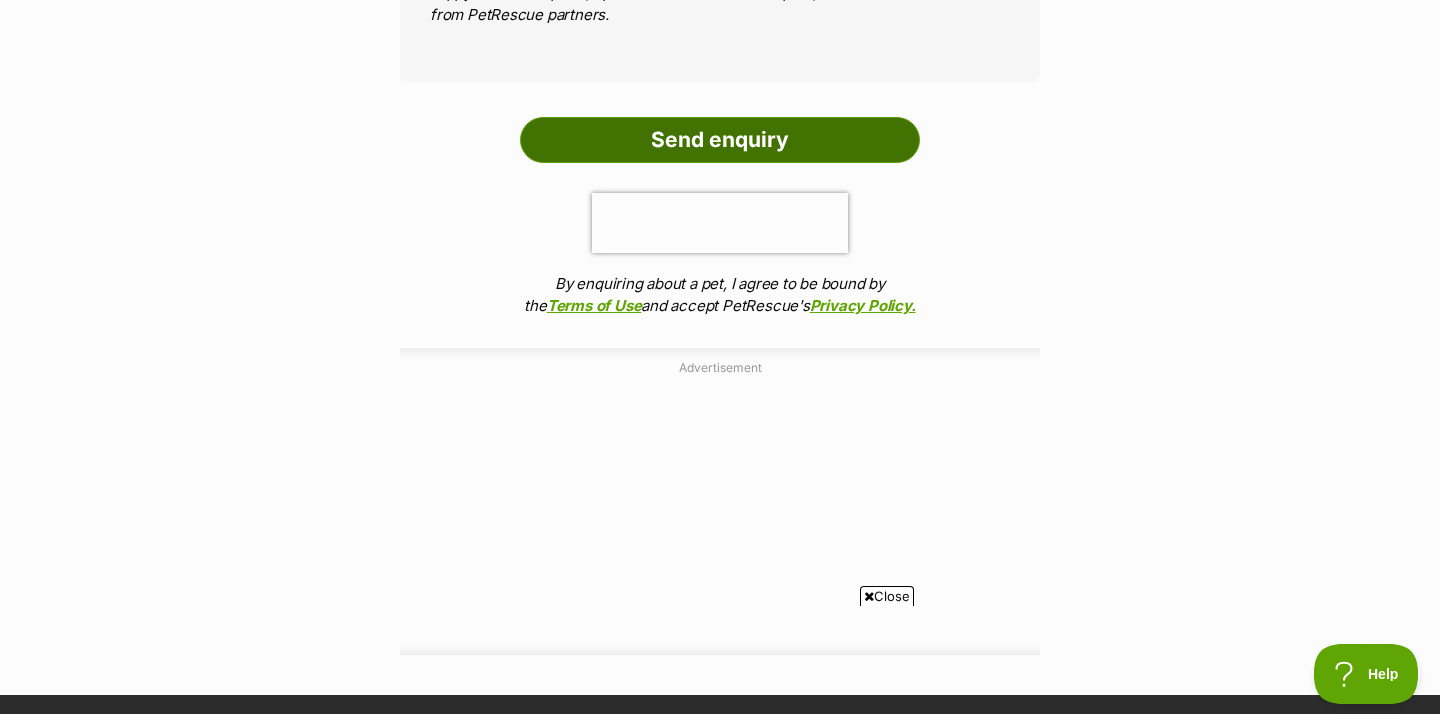 click on "Send enquiry" at bounding box center [720, 140] 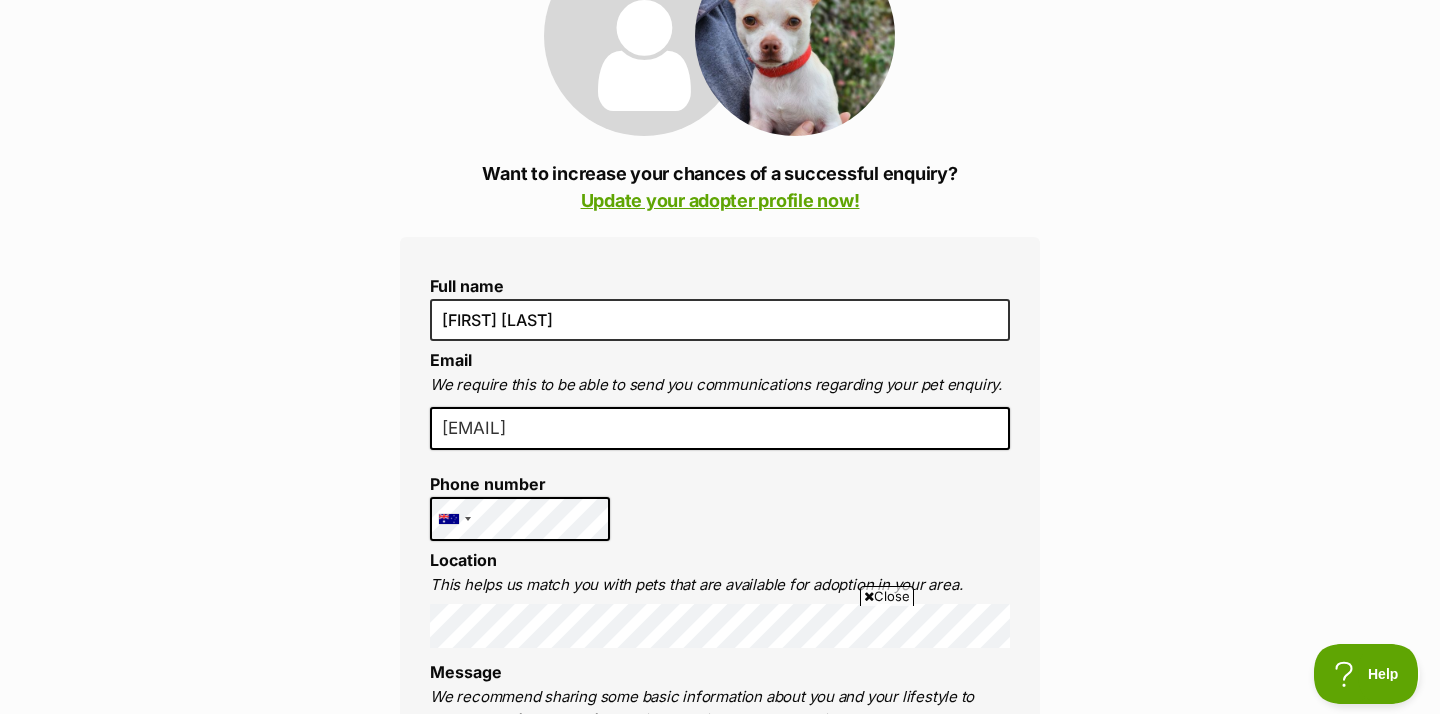 scroll, scrollTop: 309, scrollLeft: 0, axis: vertical 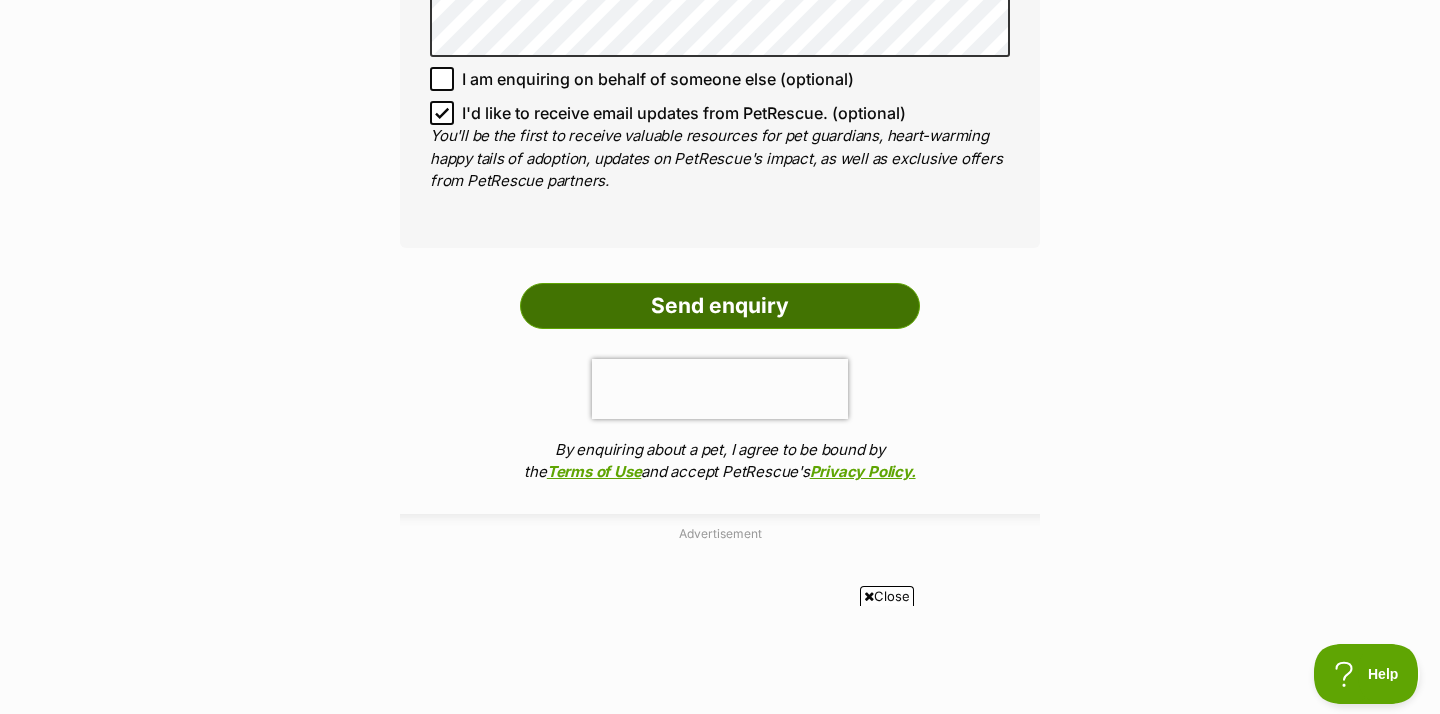click on "Send enquiry" at bounding box center (720, 306) 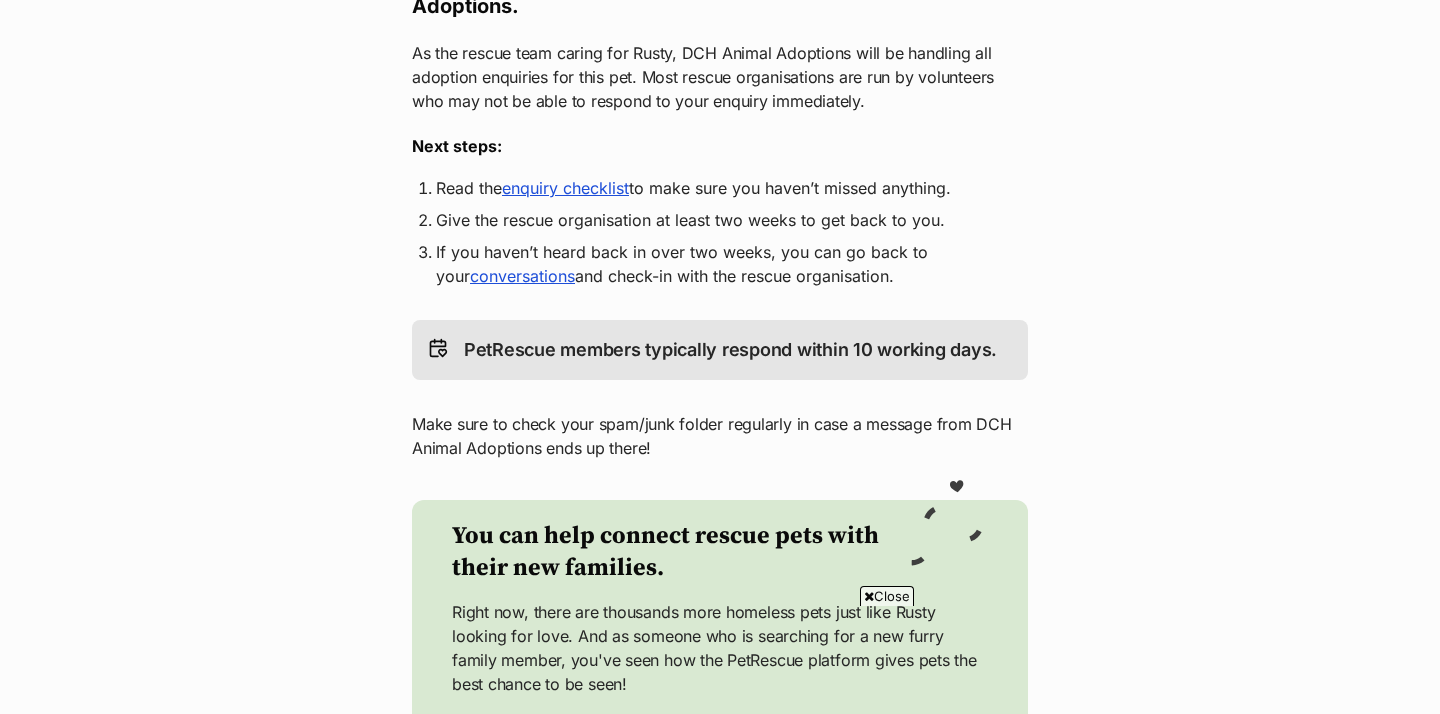 scroll, scrollTop: 0, scrollLeft: 0, axis: both 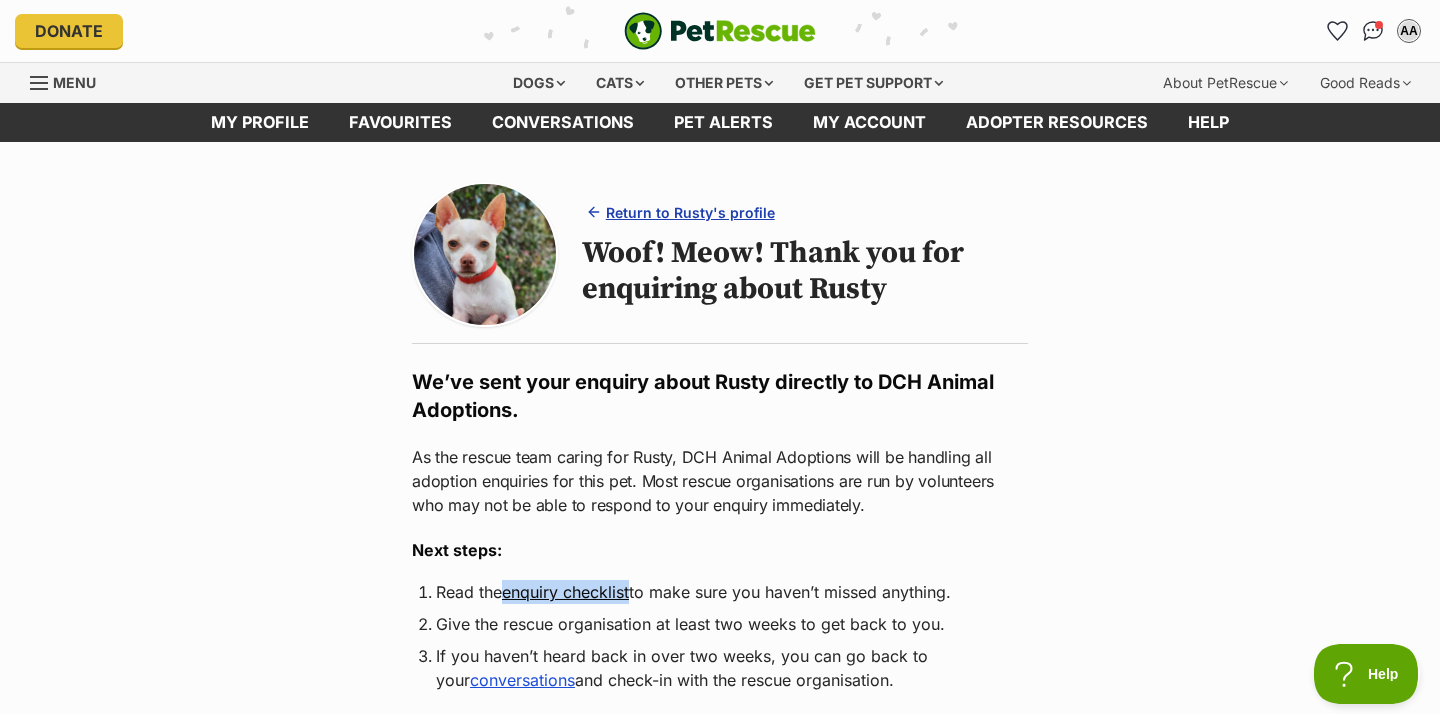 click on "Return to Rusty's profile" at bounding box center [690, 212] 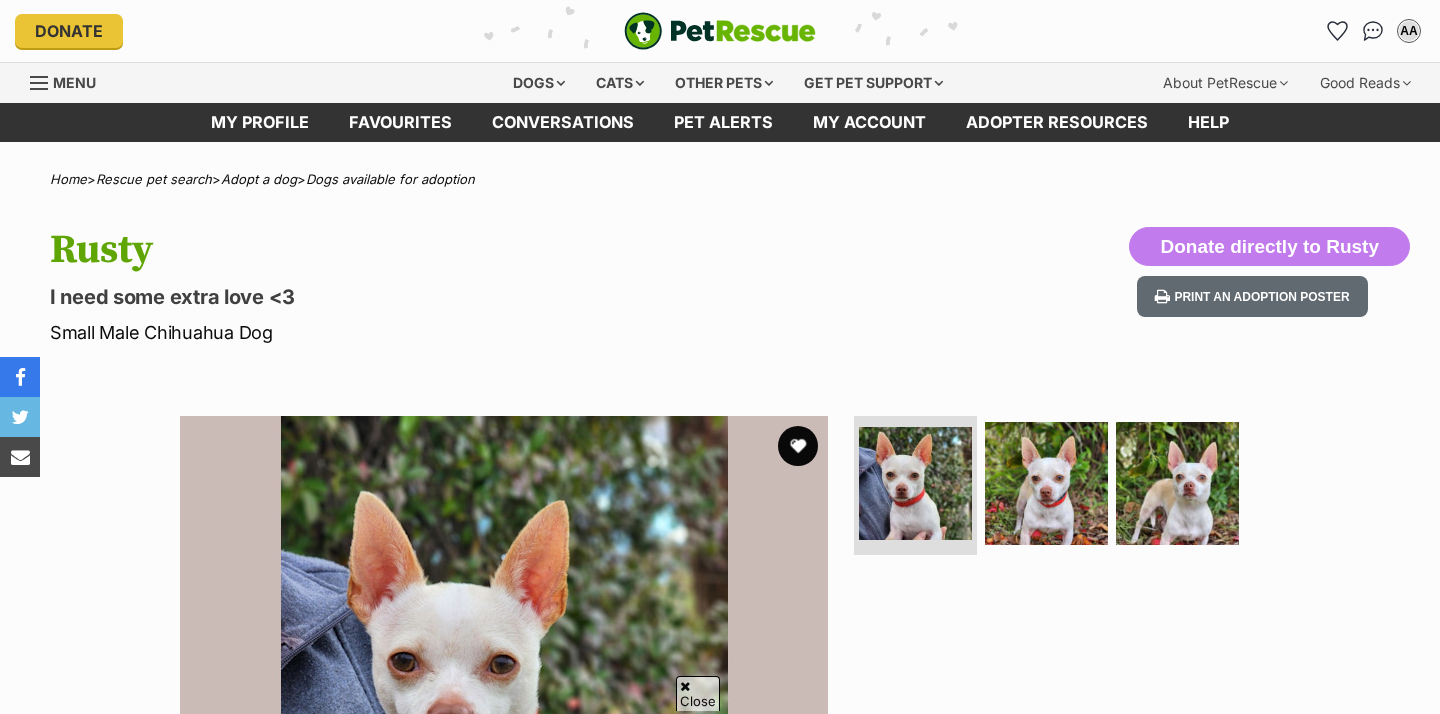 scroll, scrollTop: 535, scrollLeft: 0, axis: vertical 